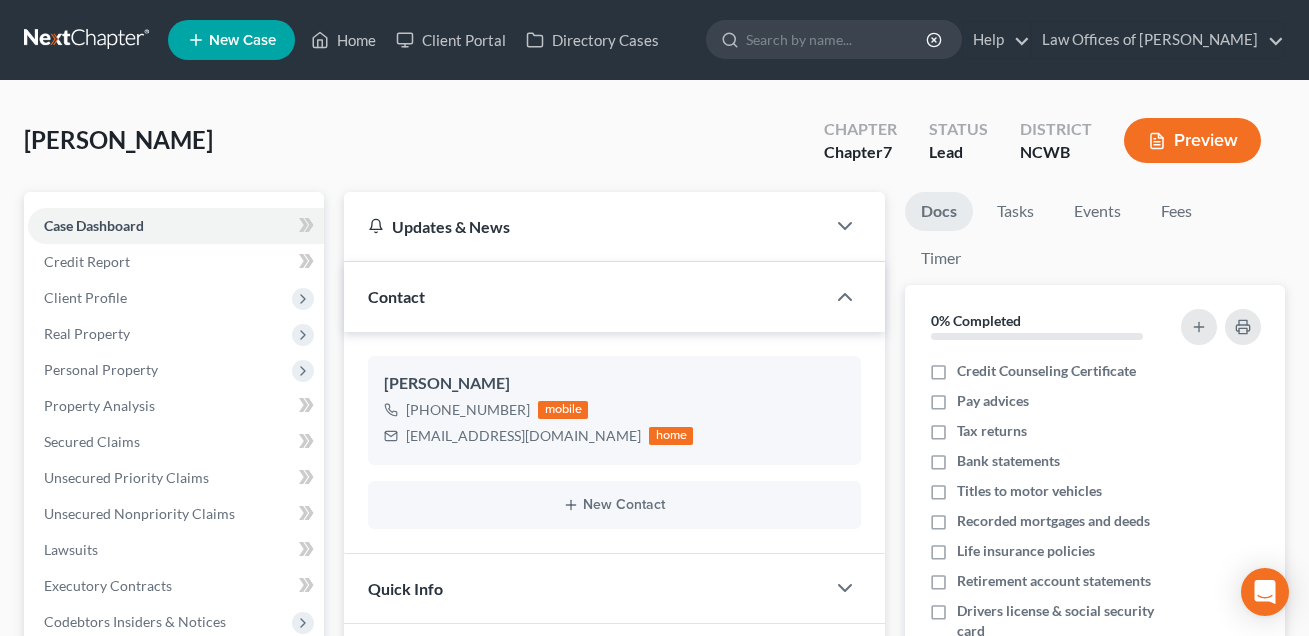 scroll, scrollTop: 0, scrollLeft: 0, axis: both 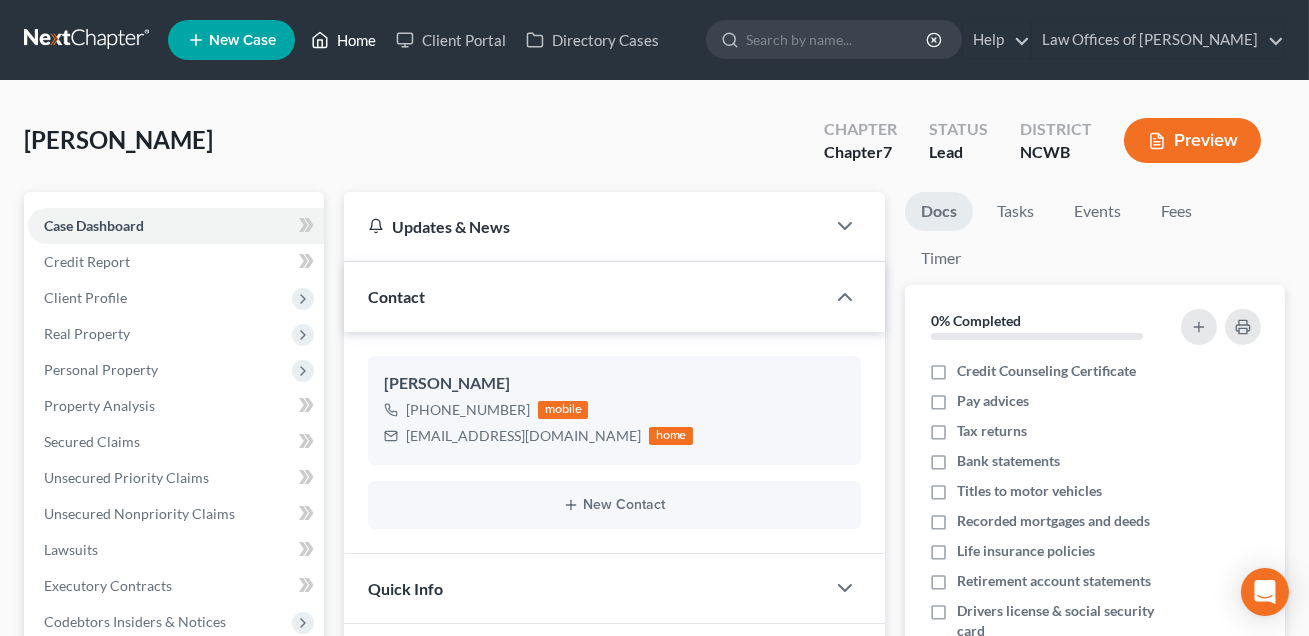 click on "Home" at bounding box center [343, 40] 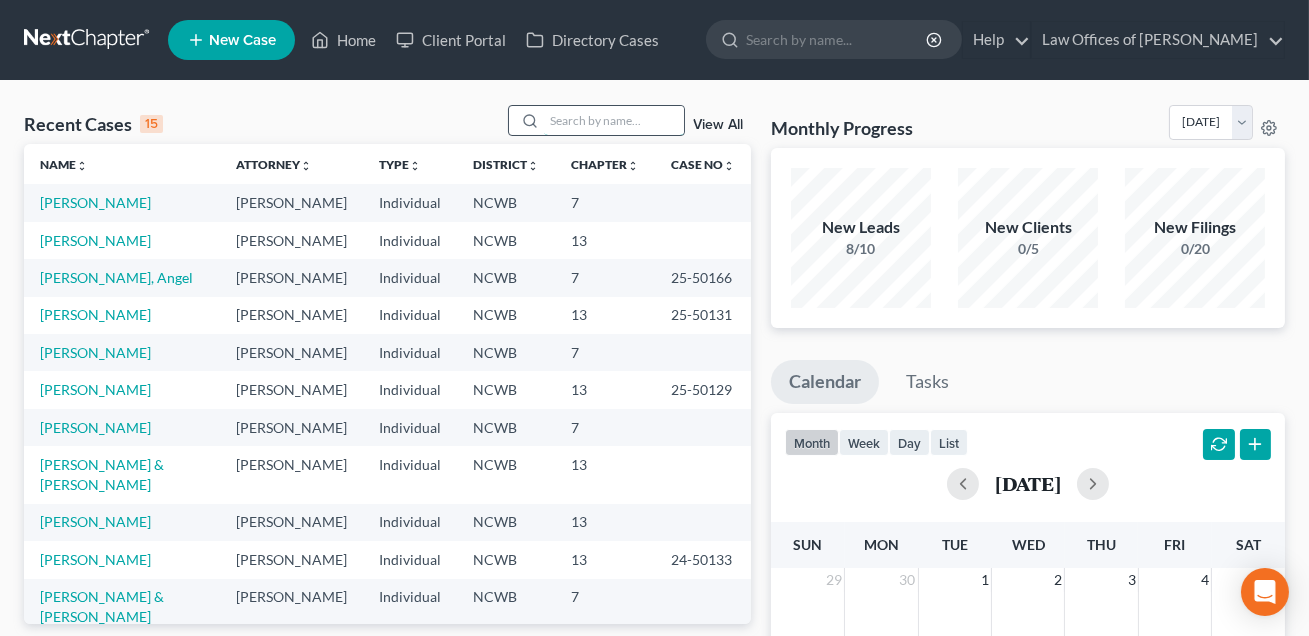 click at bounding box center (614, 120) 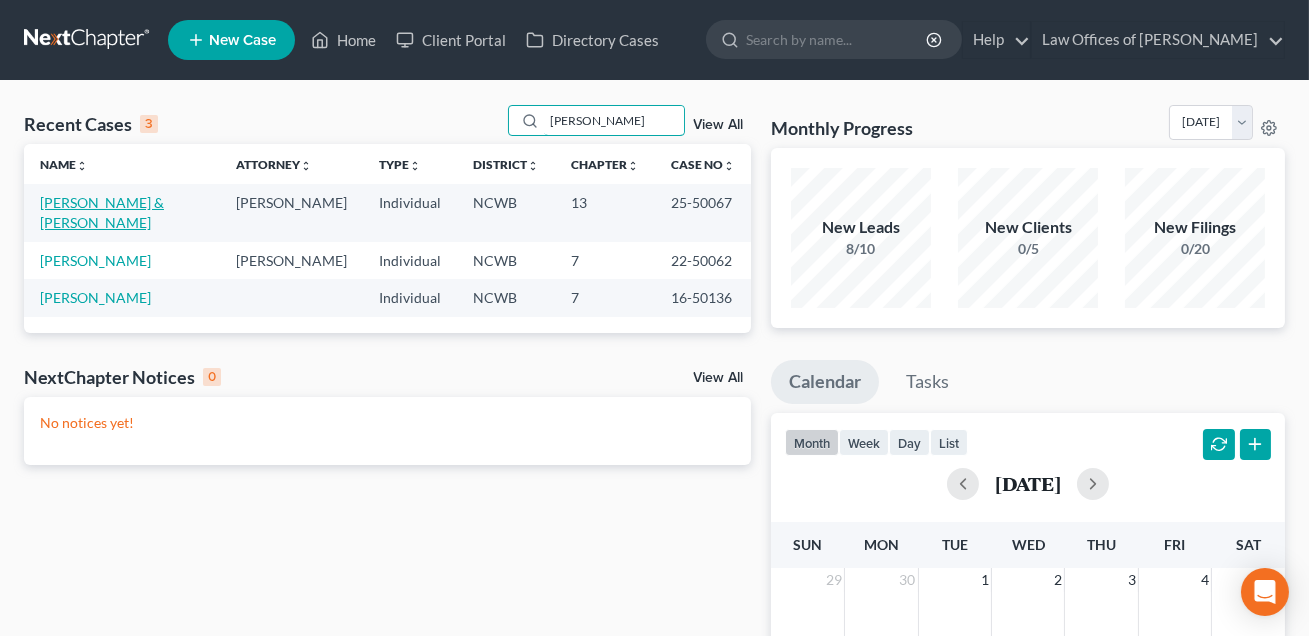 type on "[PERSON_NAME]" 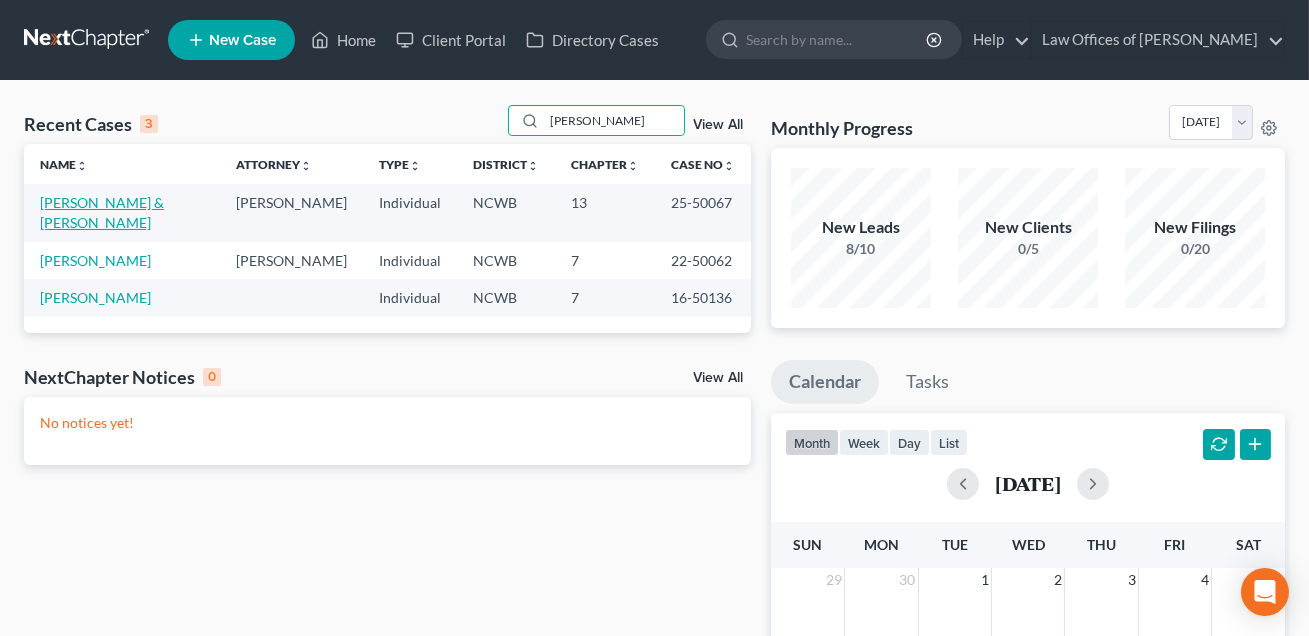 click on "[PERSON_NAME] & [PERSON_NAME]" at bounding box center [102, 212] 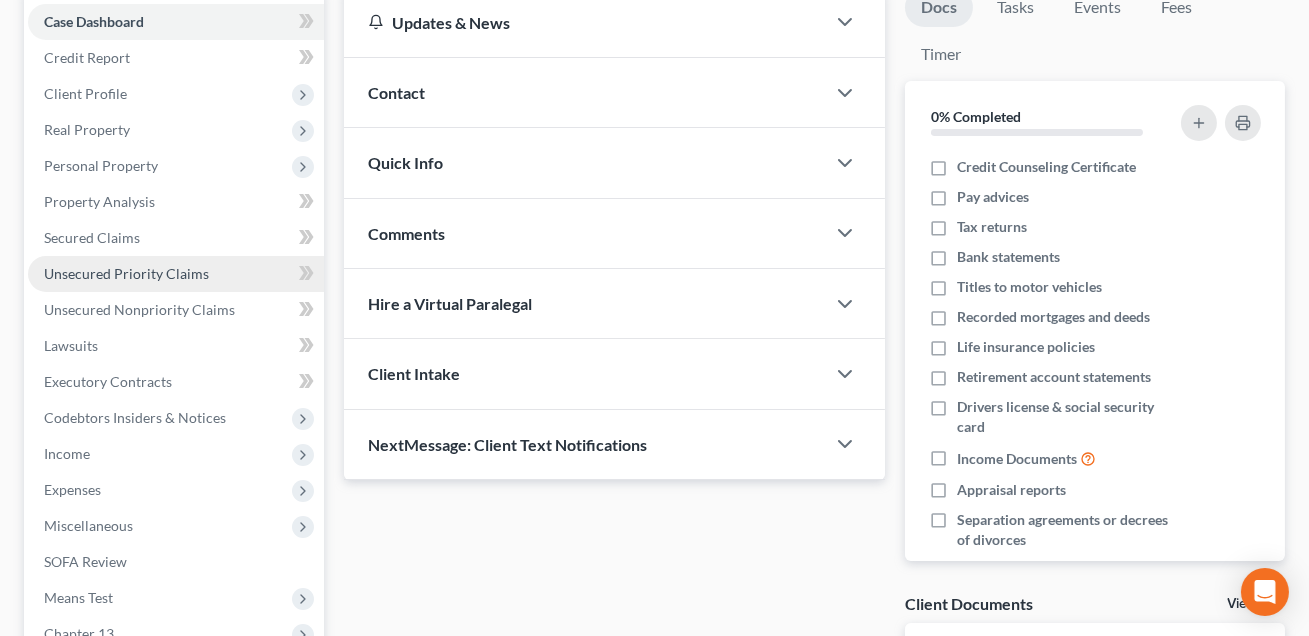 scroll, scrollTop: 272, scrollLeft: 0, axis: vertical 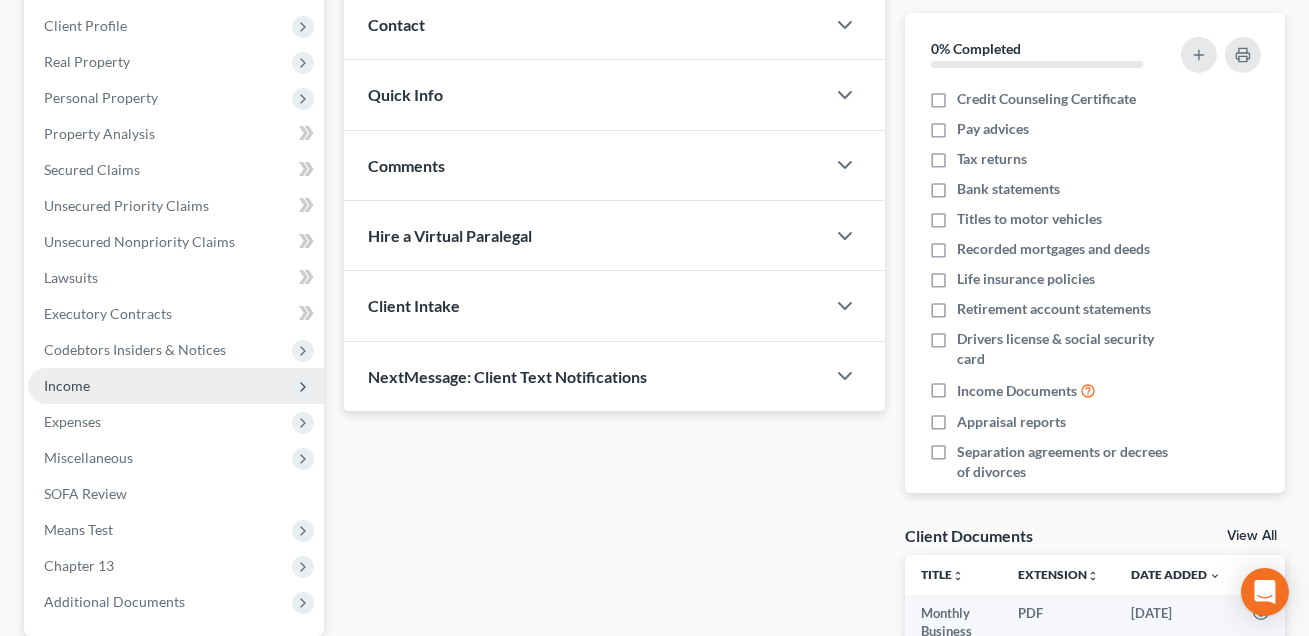 click on "Income" at bounding box center [176, 386] 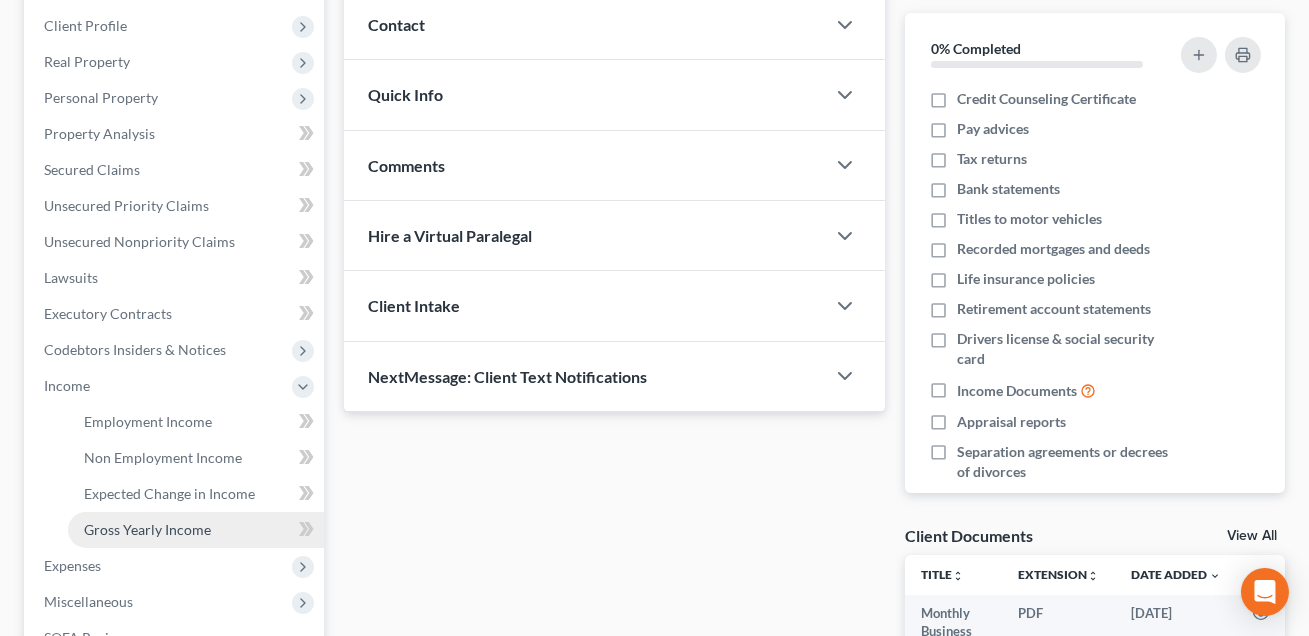 click on "Gross Yearly Income" at bounding box center [147, 529] 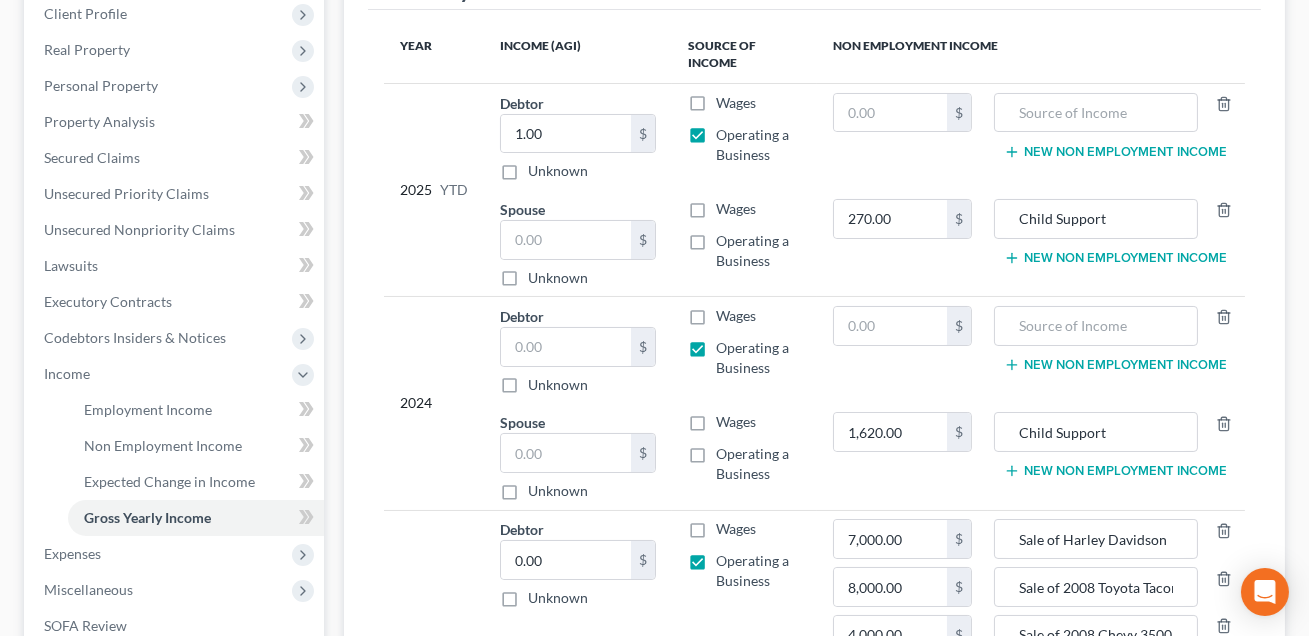 scroll, scrollTop: 285, scrollLeft: 0, axis: vertical 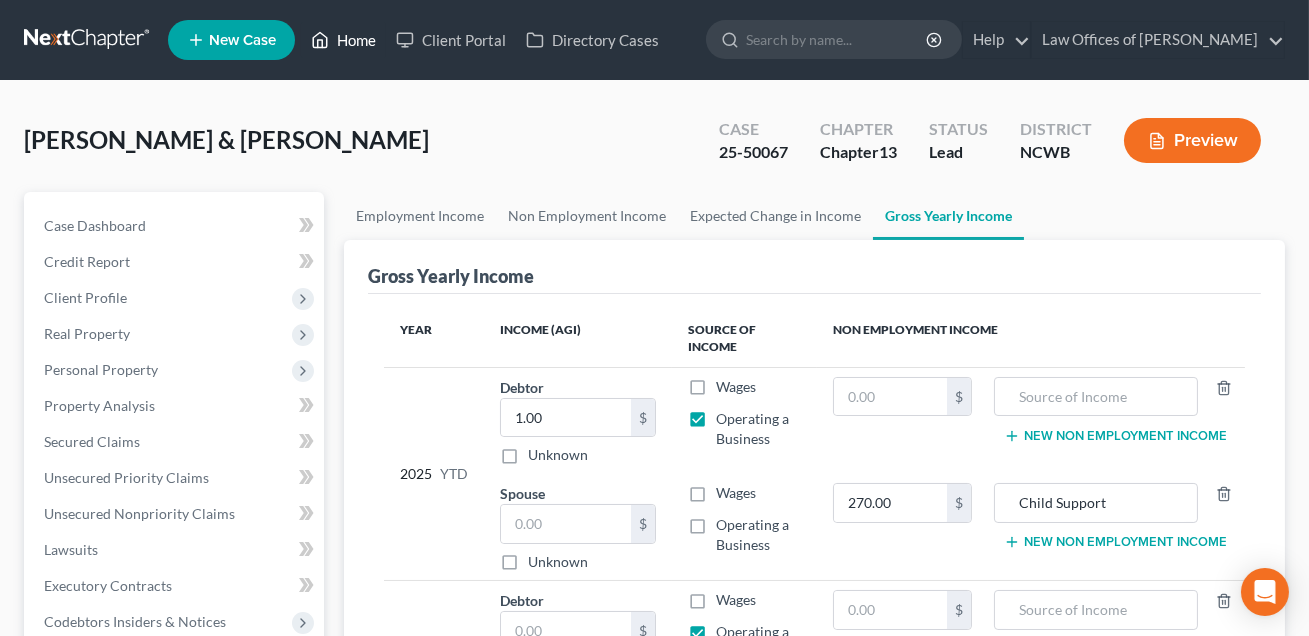 click on "Home" at bounding box center (343, 40) 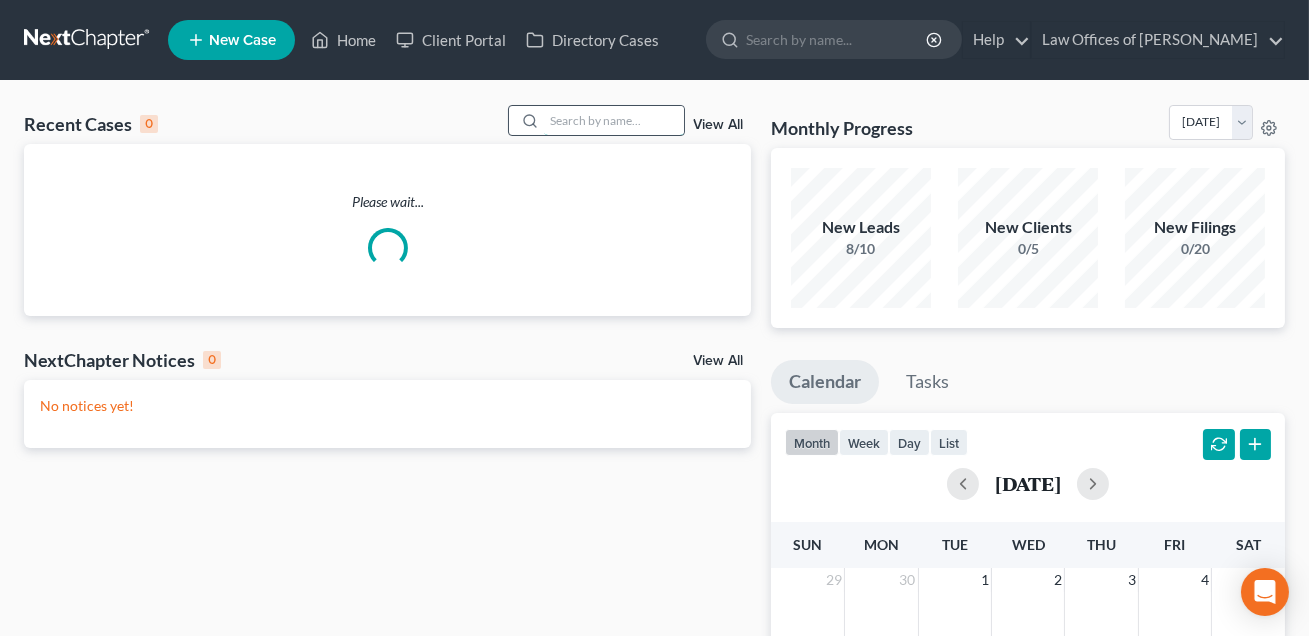 click at bounding box center (614, 120) 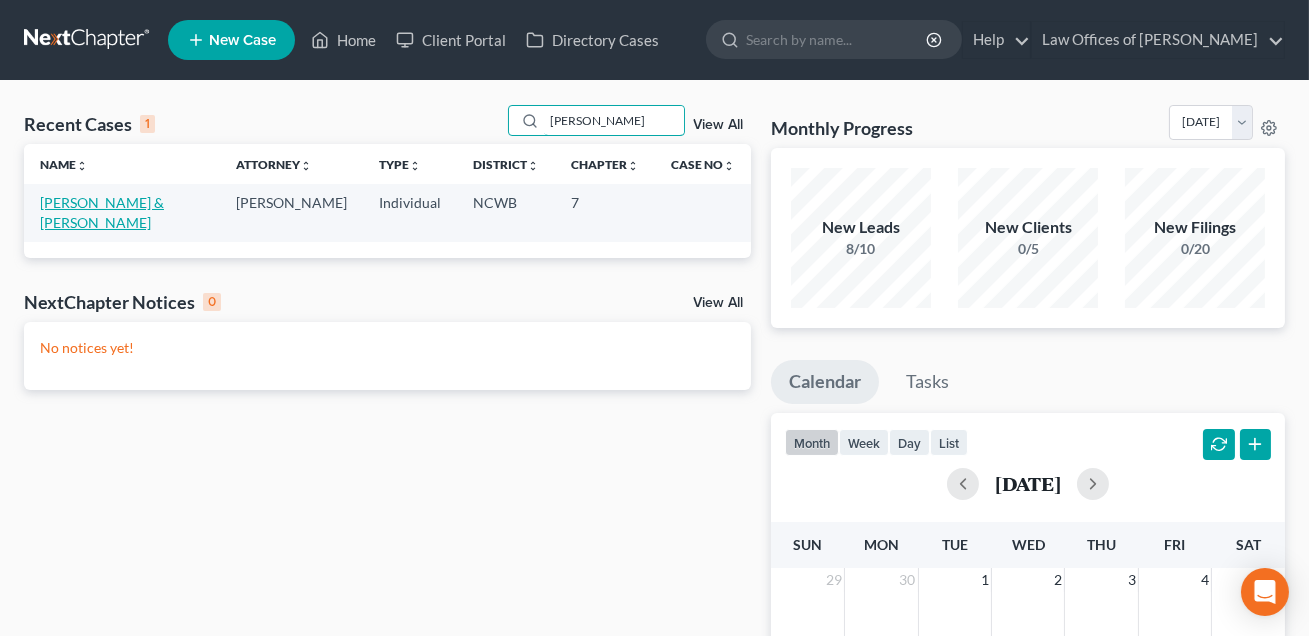 type on "[PERSON_NAME]" 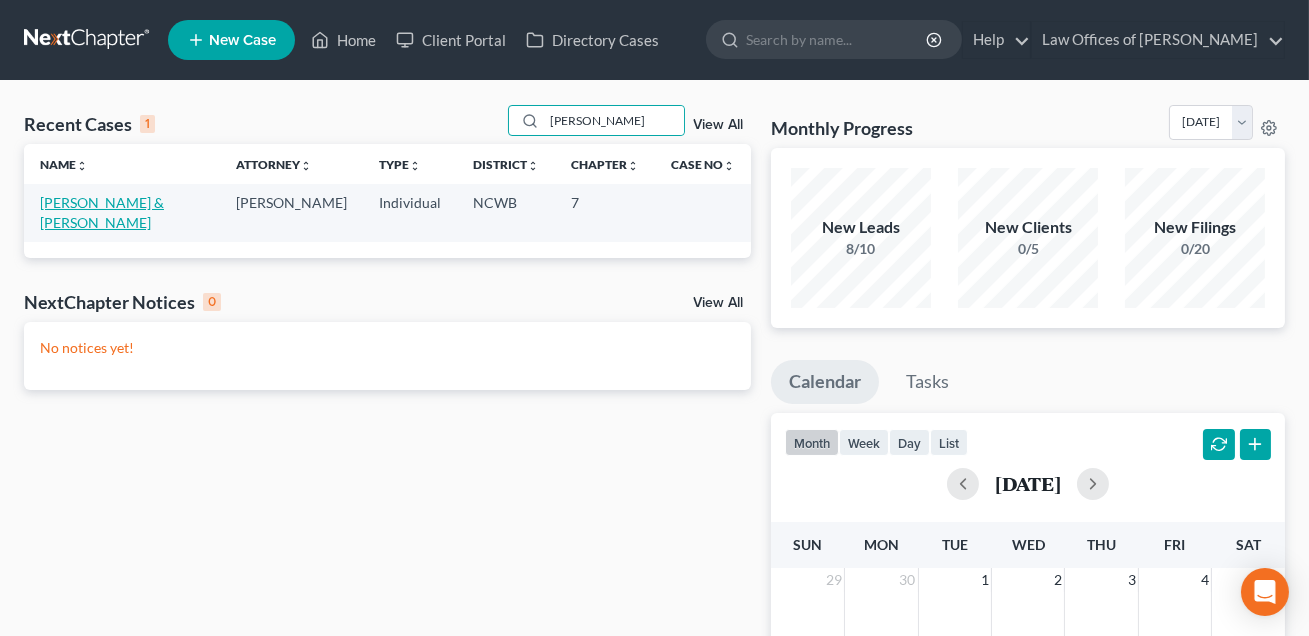 click on "[PERSON_NAME] & [PERSON_NAME]" at bounding box center (102, 212) 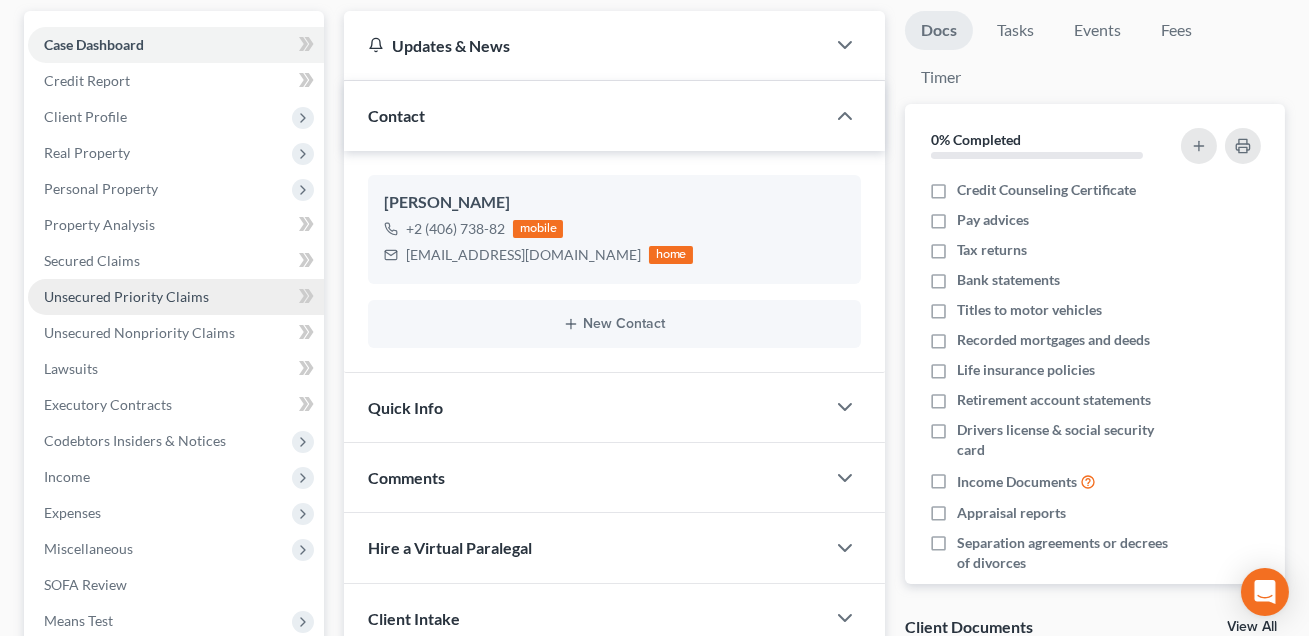 scroll, scrollTop: 183, scrollLeft: 0, axis: vertical 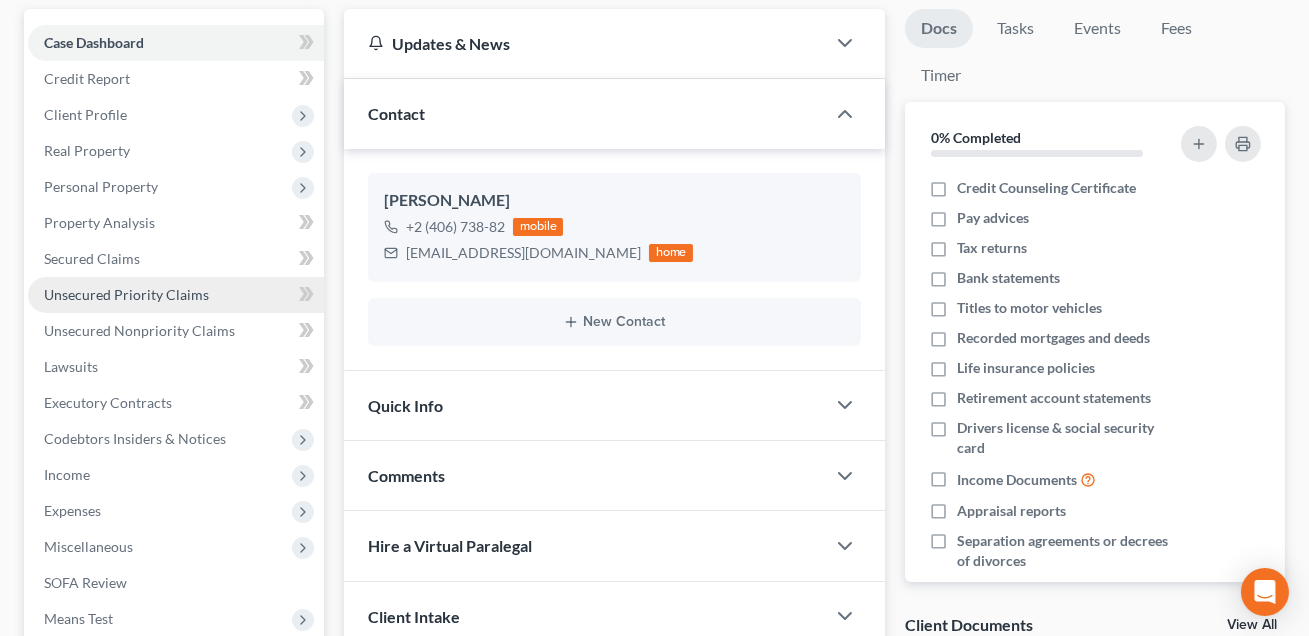 click on "Income" at bounding box center [176, 475] 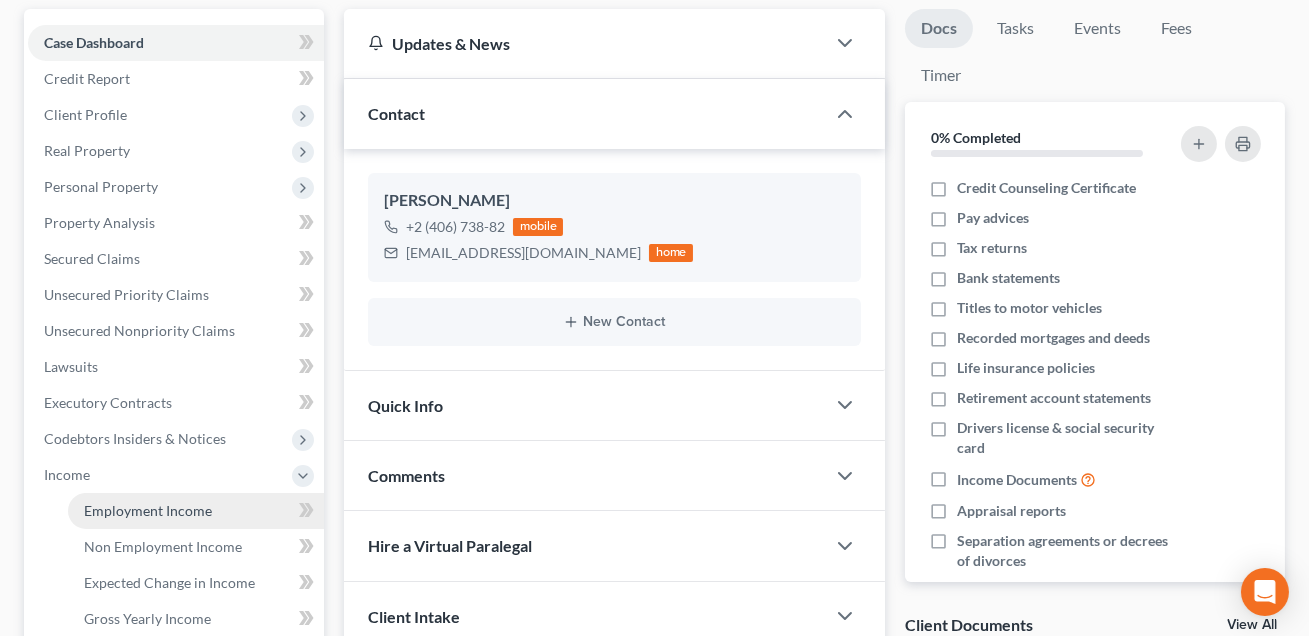 click on "Employment Income" at bounding box center (196, 511) 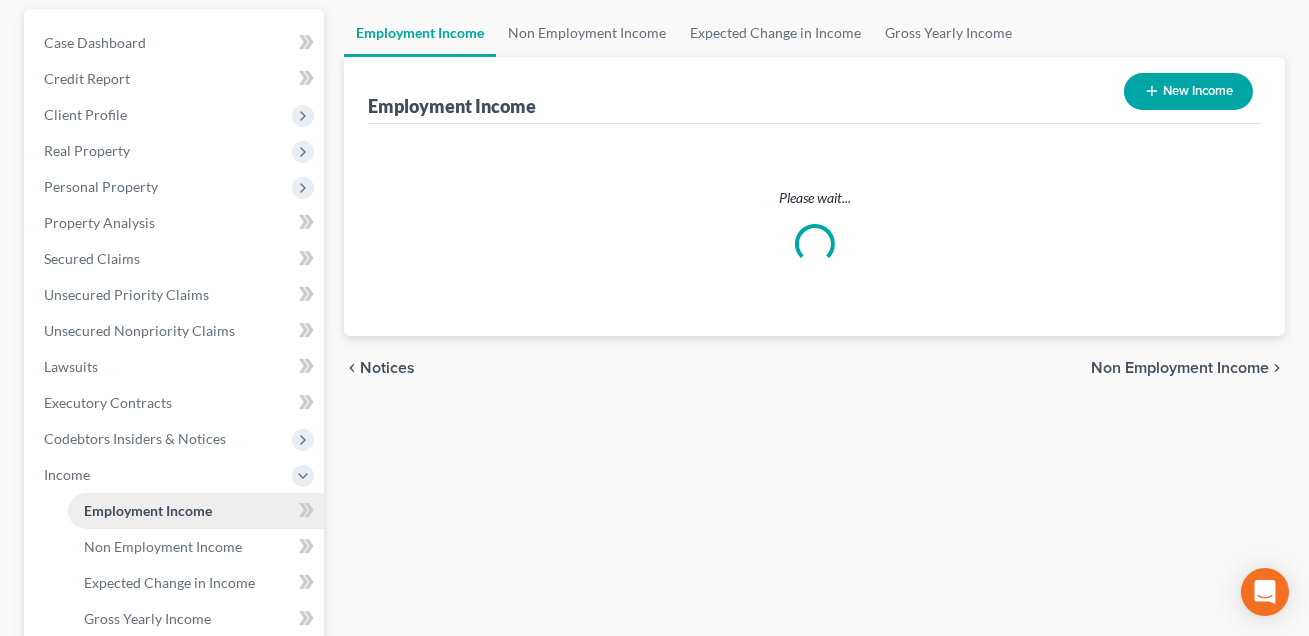 scroll, scrollTop: 0, scrollLeft: 0, axis: both 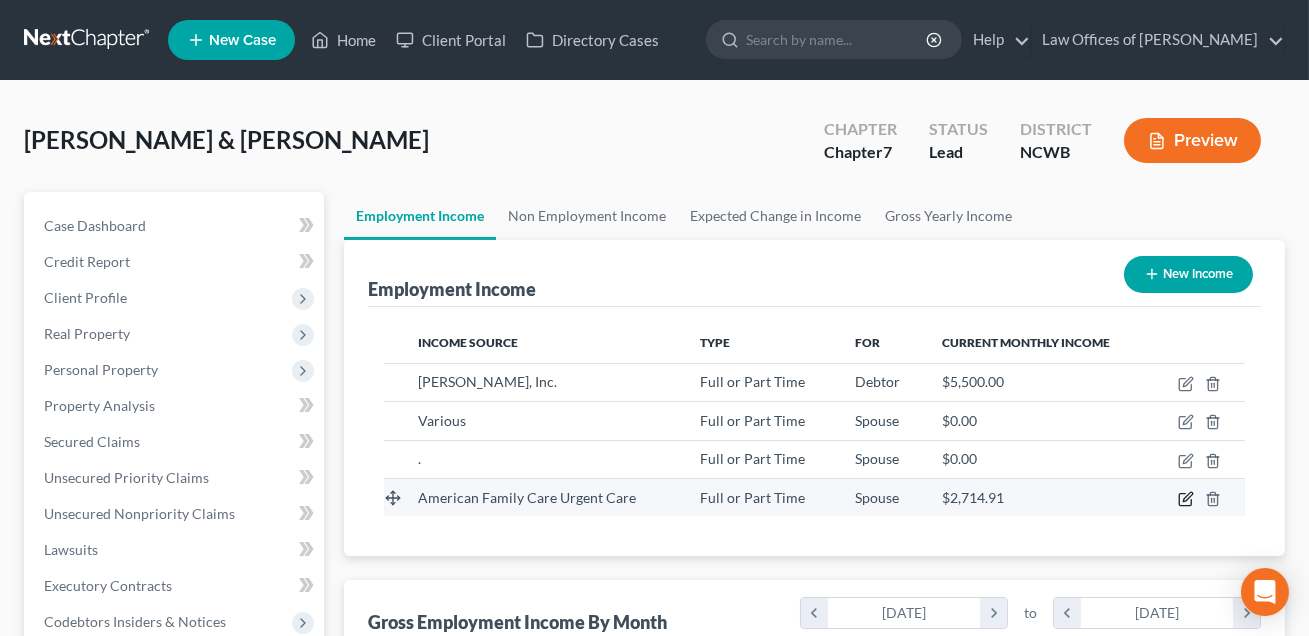 click 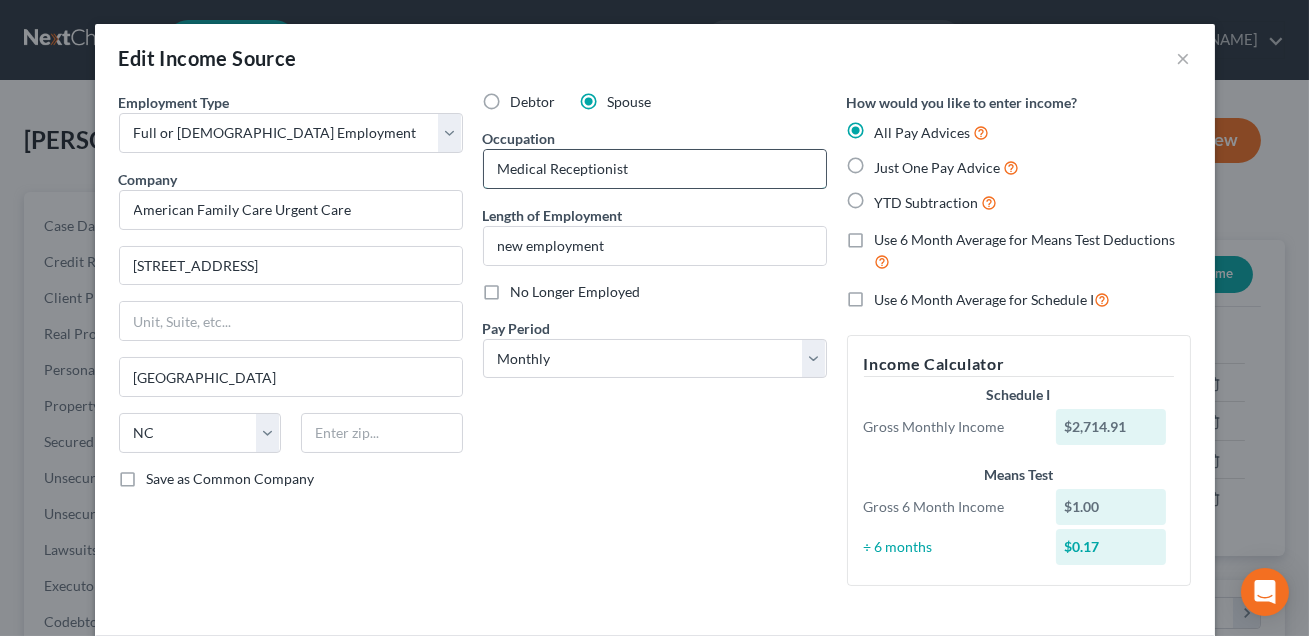 drag, startPoint x: 627, startPoint y: 170, endPoint x: 485, endPoint y: 168, distance: 142.01408 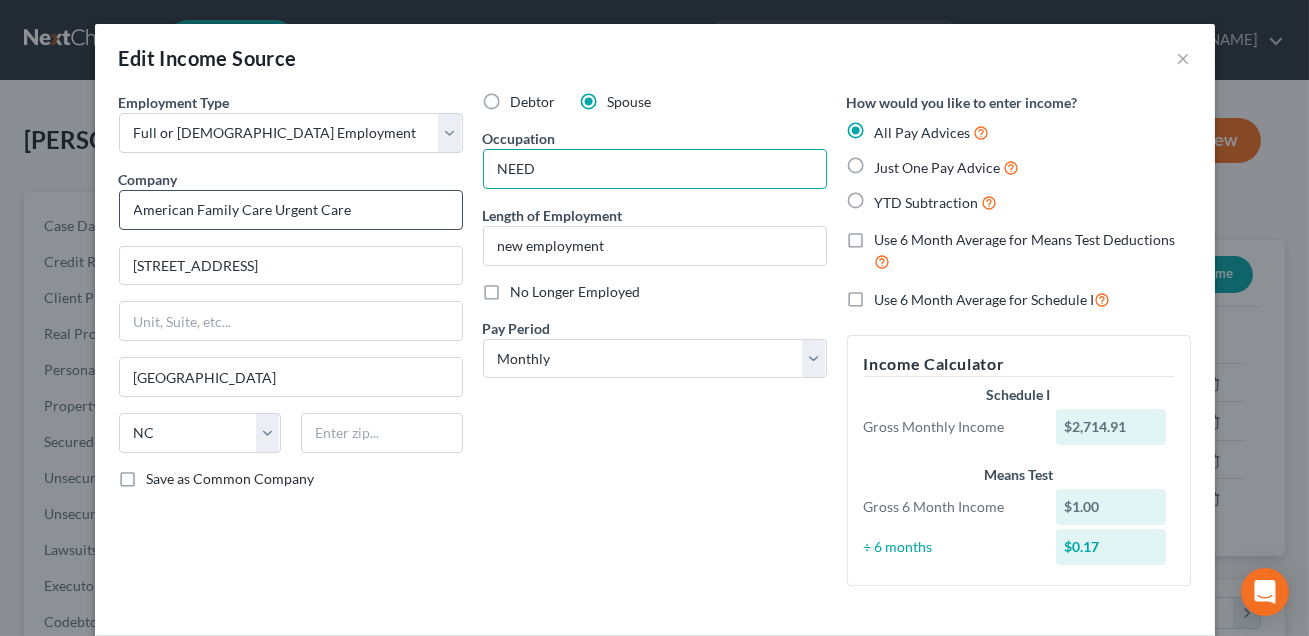 type on "NEED" 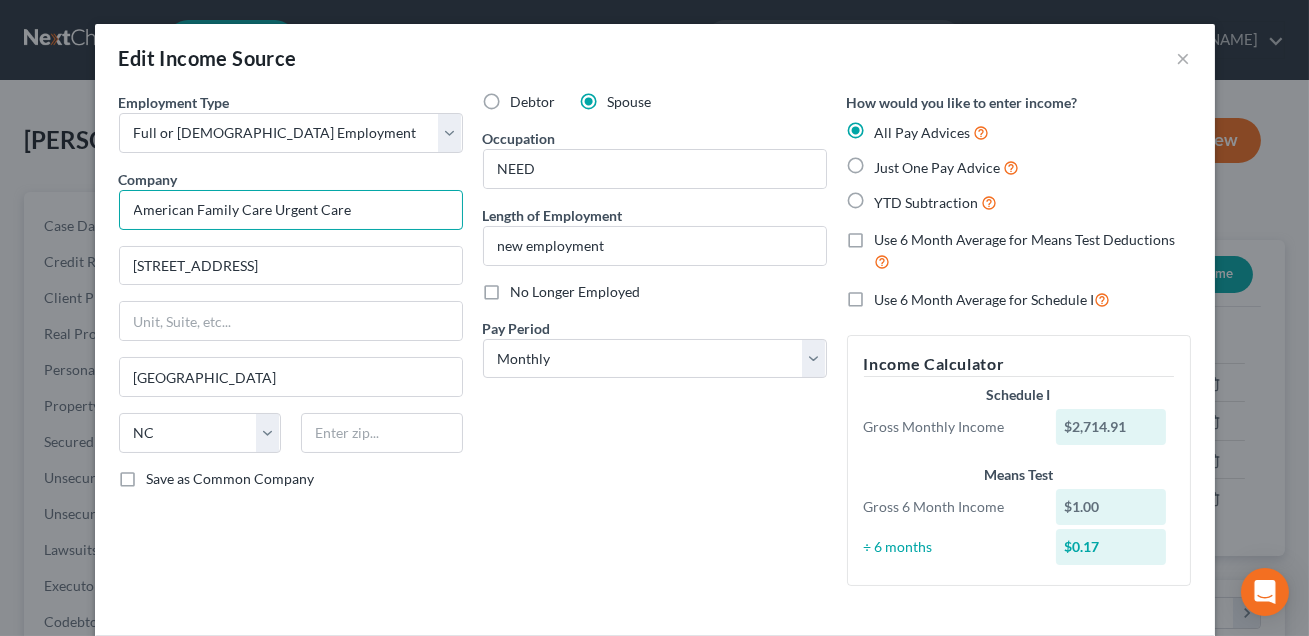 drag, startPoint x: 352, startPoint y: 210, endPoint x: 134, endPoint y: 209, distance: 218.00229 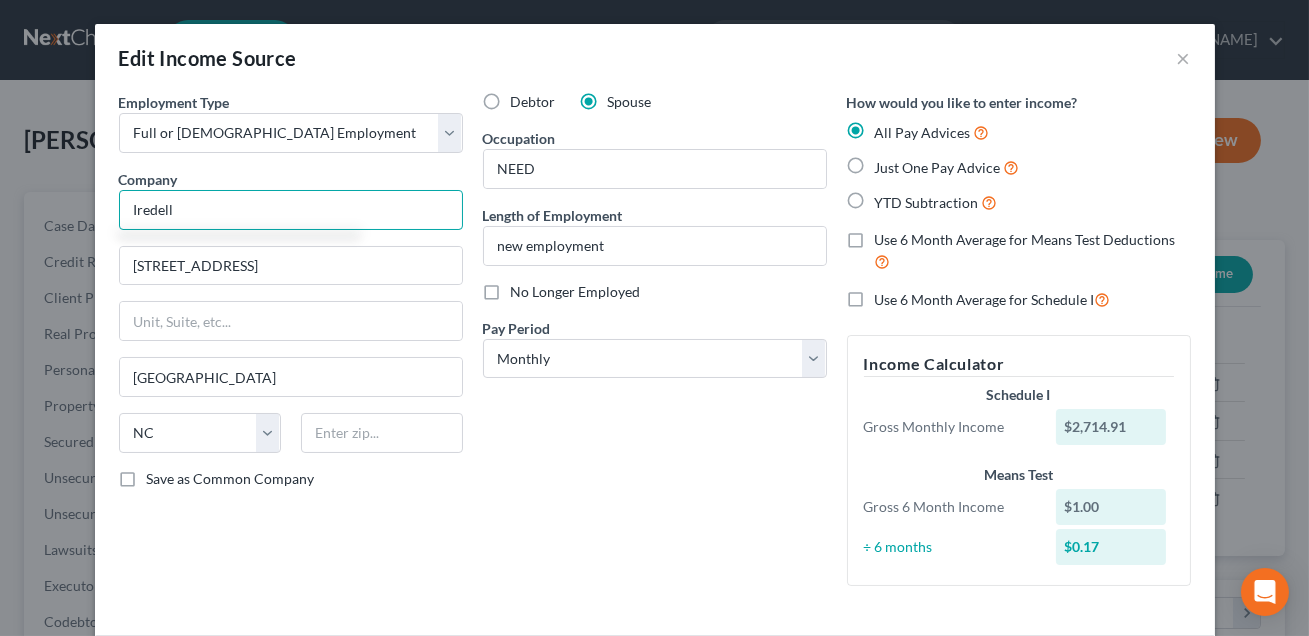 type on "Iredell" 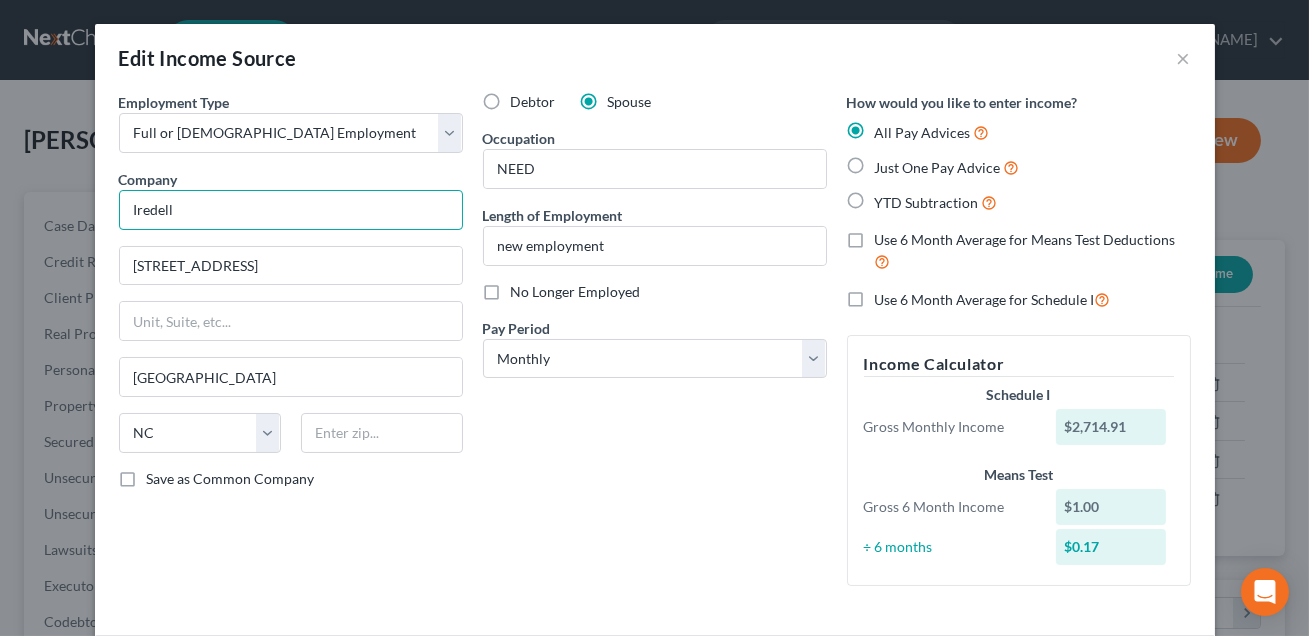 scroll, scrollTop: 217, scrollLeft: 0, axis: vertical 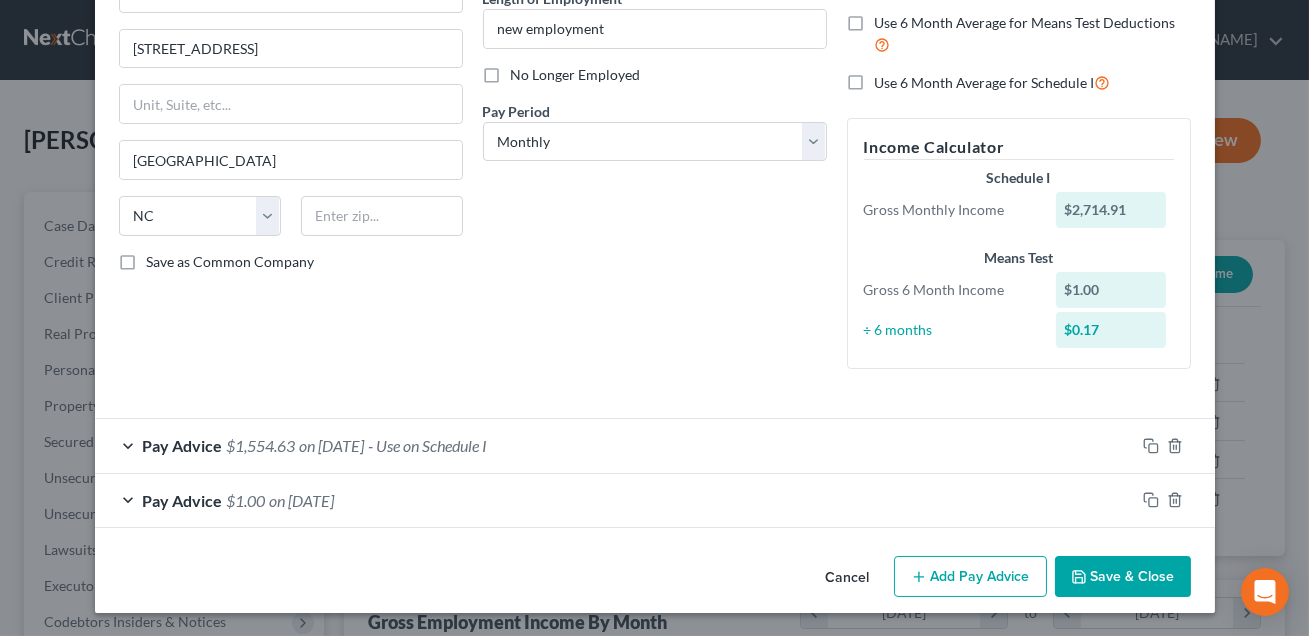 click on "Save & Close" at bounding box center (1123, 577) 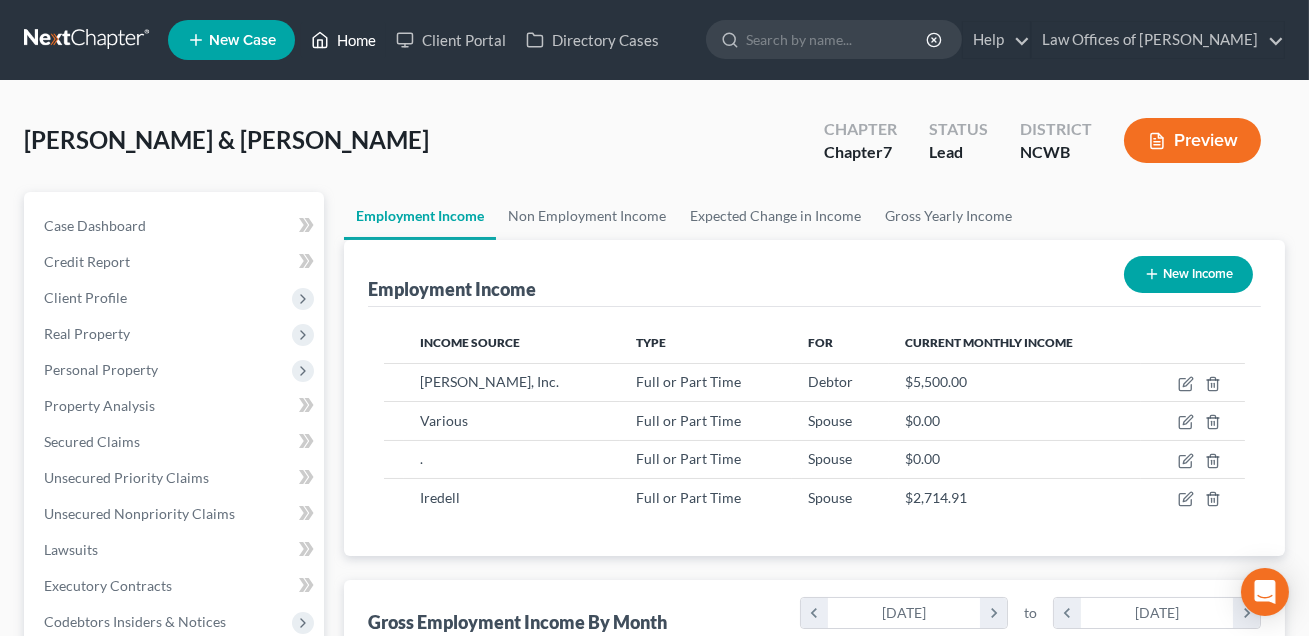 click on "Home" at bounding box center [343, 40] 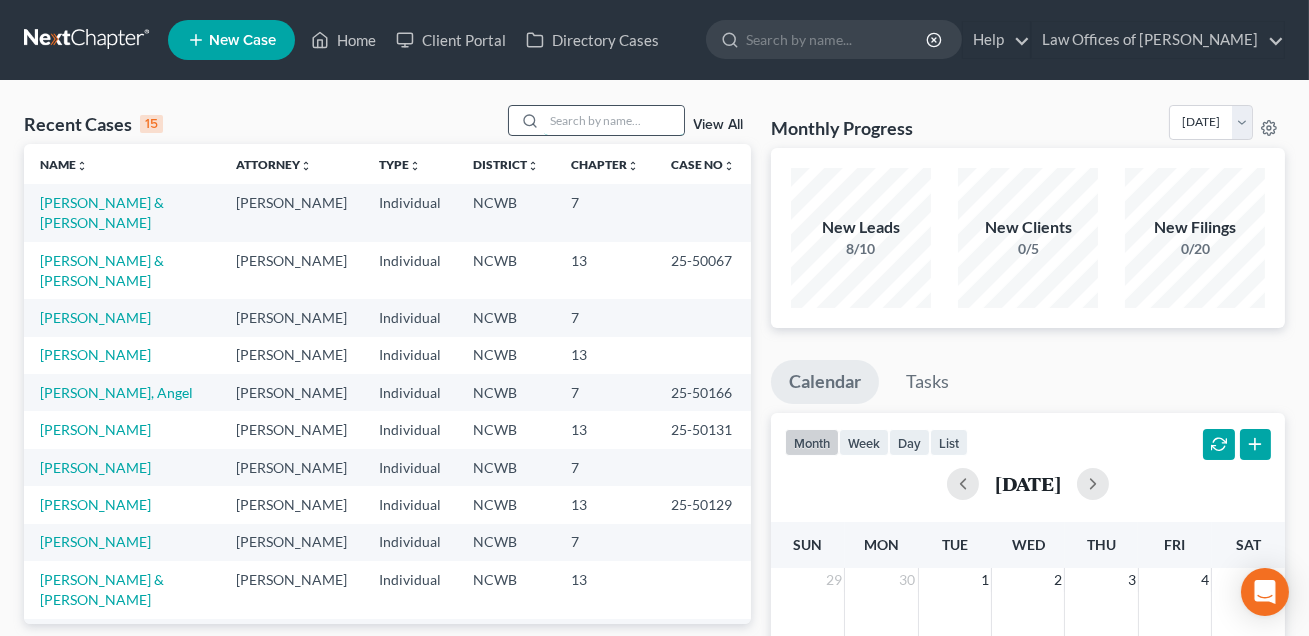 click at bounding box center [614, 120] 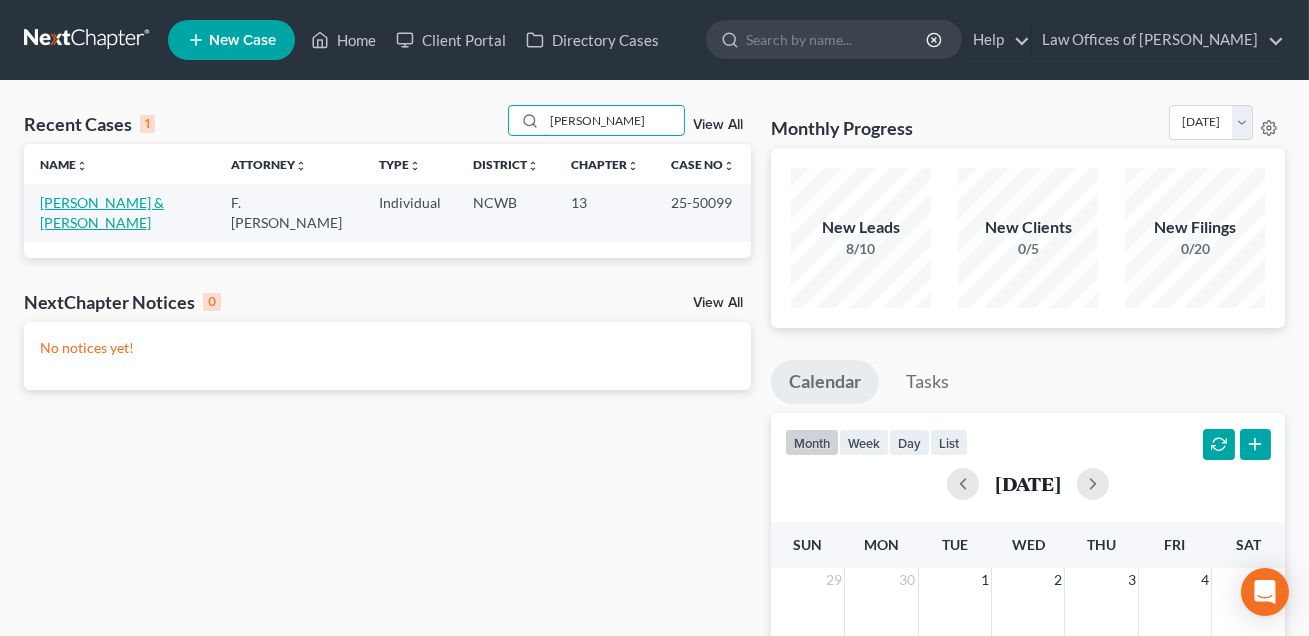 type on "[PERSON_NAME]" 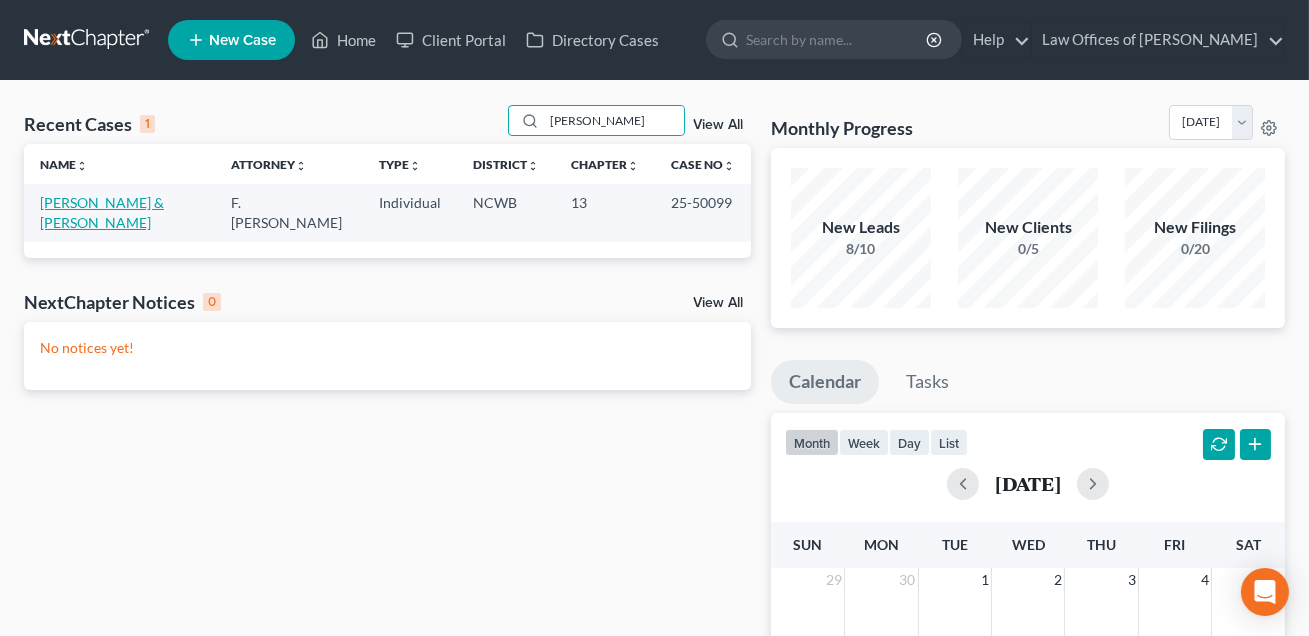 click on "[PERSON_NAME] & [PERSON_NAME]" at bounding box center [102, 212] 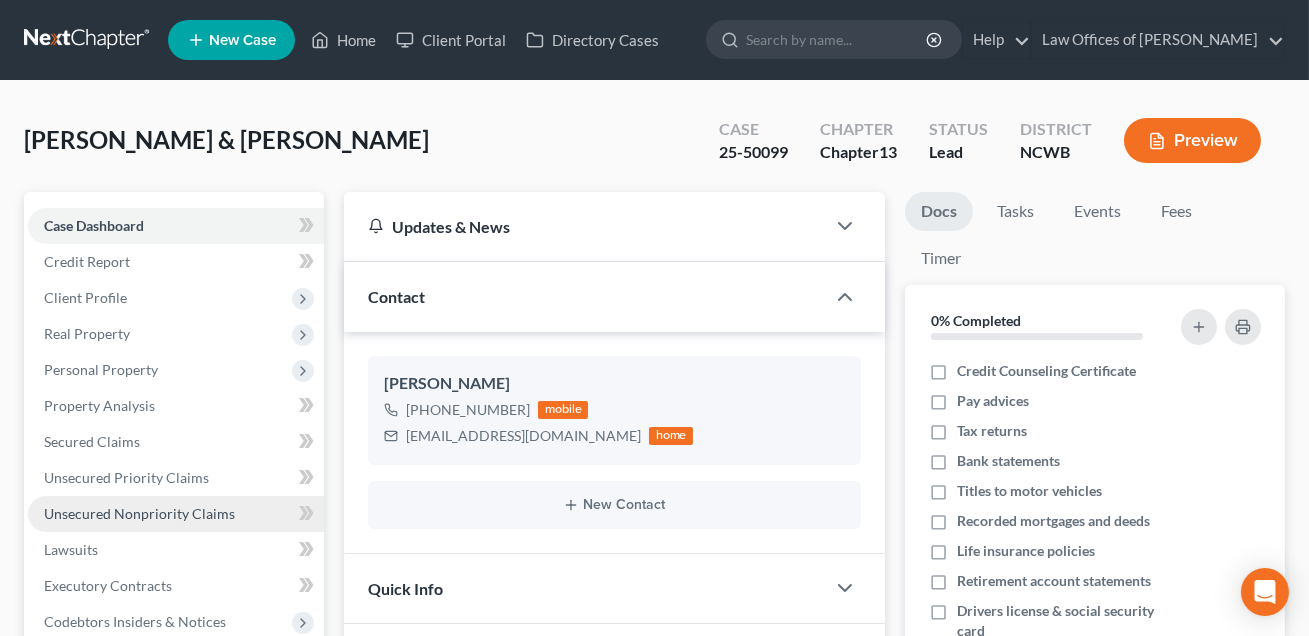 click on "Unsecured Nonpriority Claims" at bounding box center (139, 513) 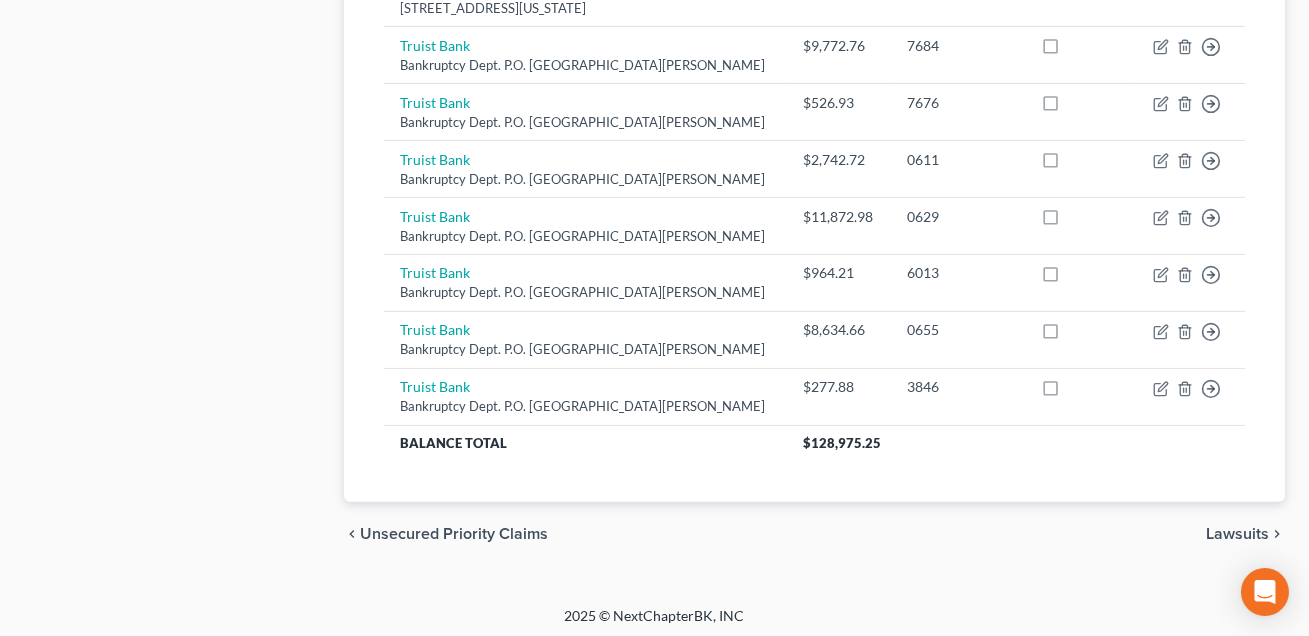 scroll, scrollTop: 1321, scrollLeft: 0, axis: vertical 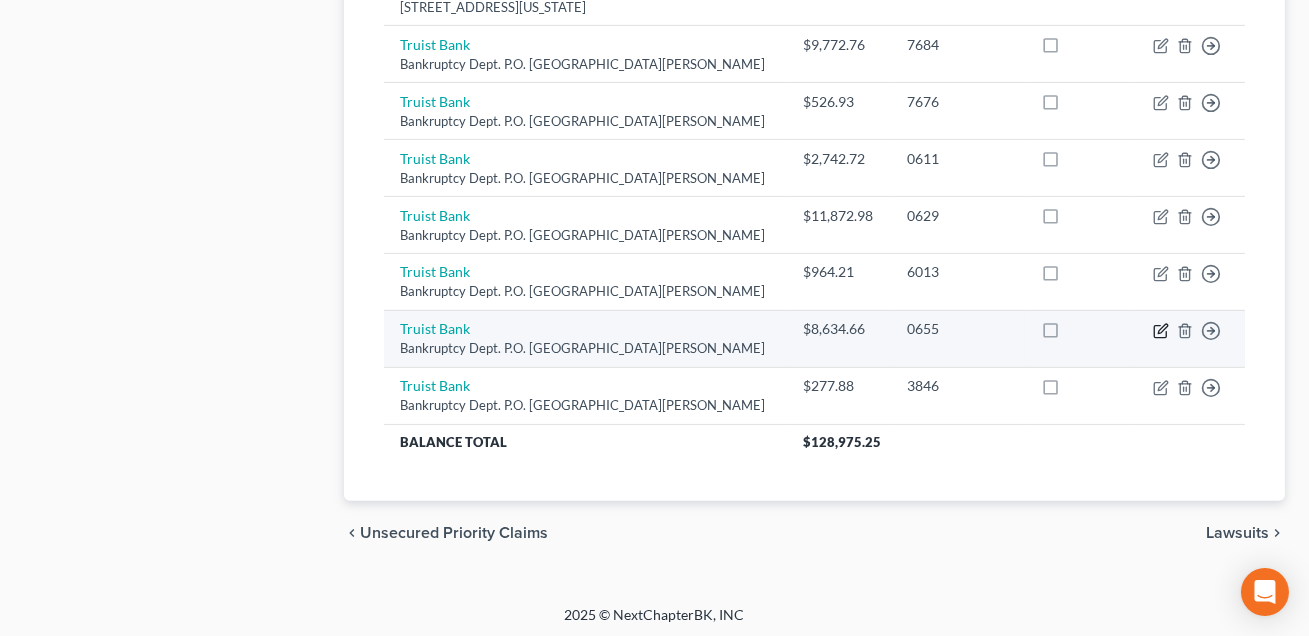 click 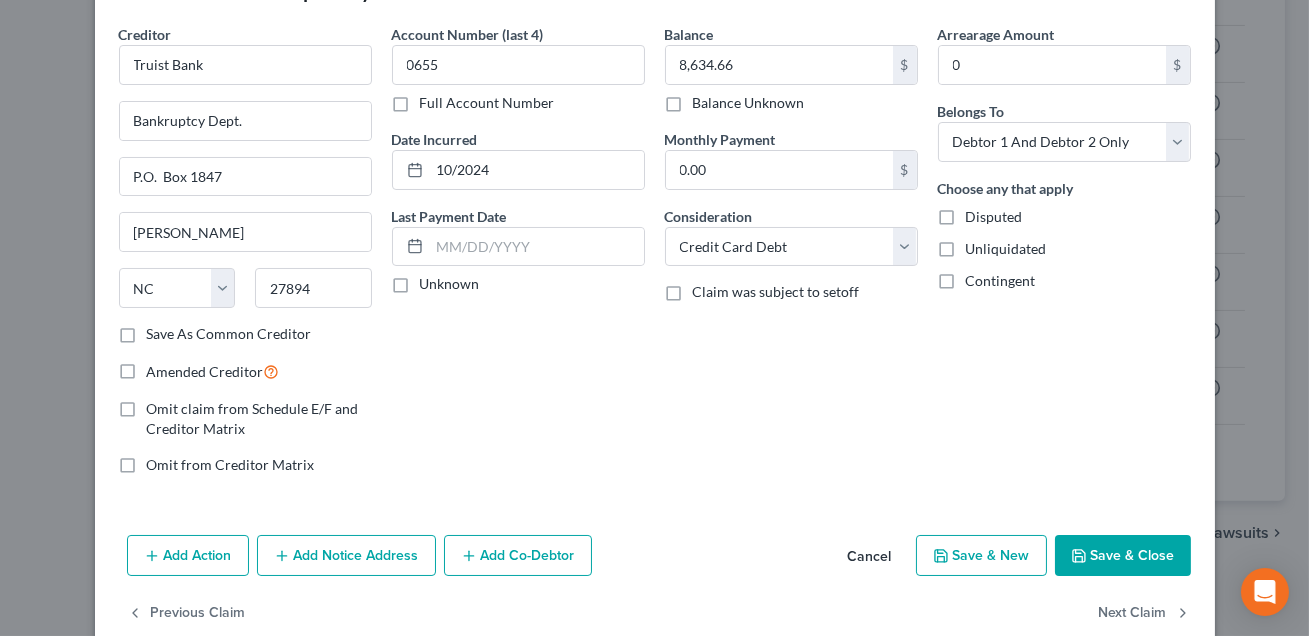 scroll, scrollTop: 104, scrollLeft: 0, axis: vertical 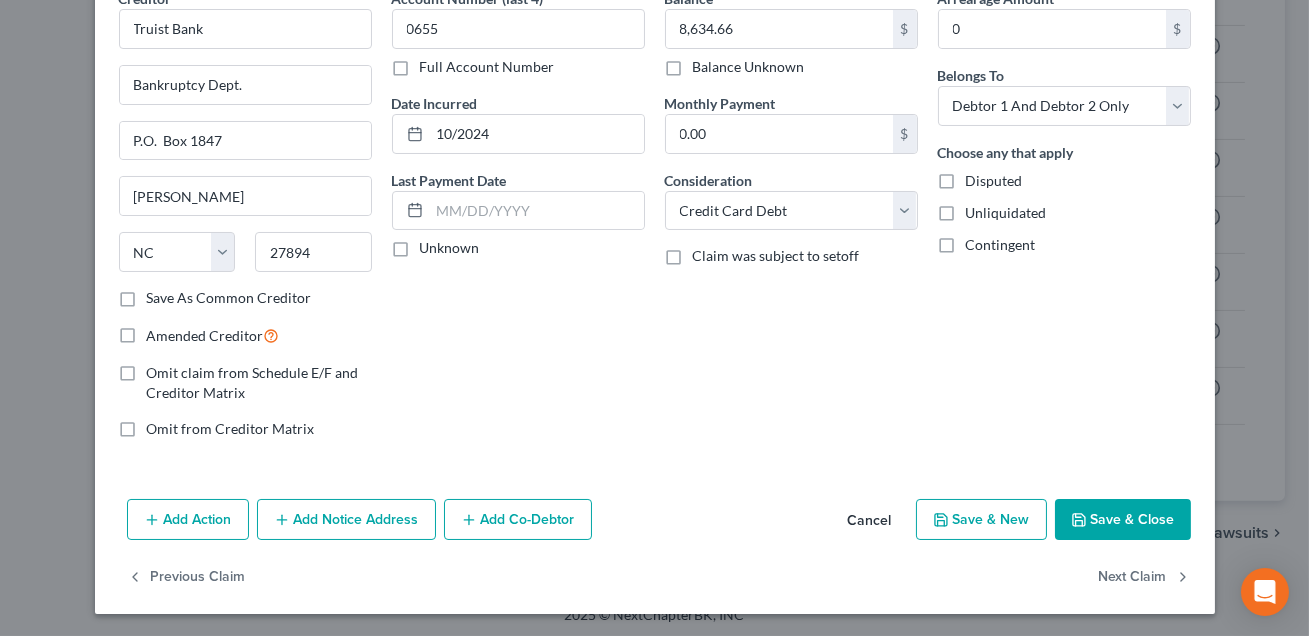 click on "Save & Close" at bounding box center (1123, 520) 